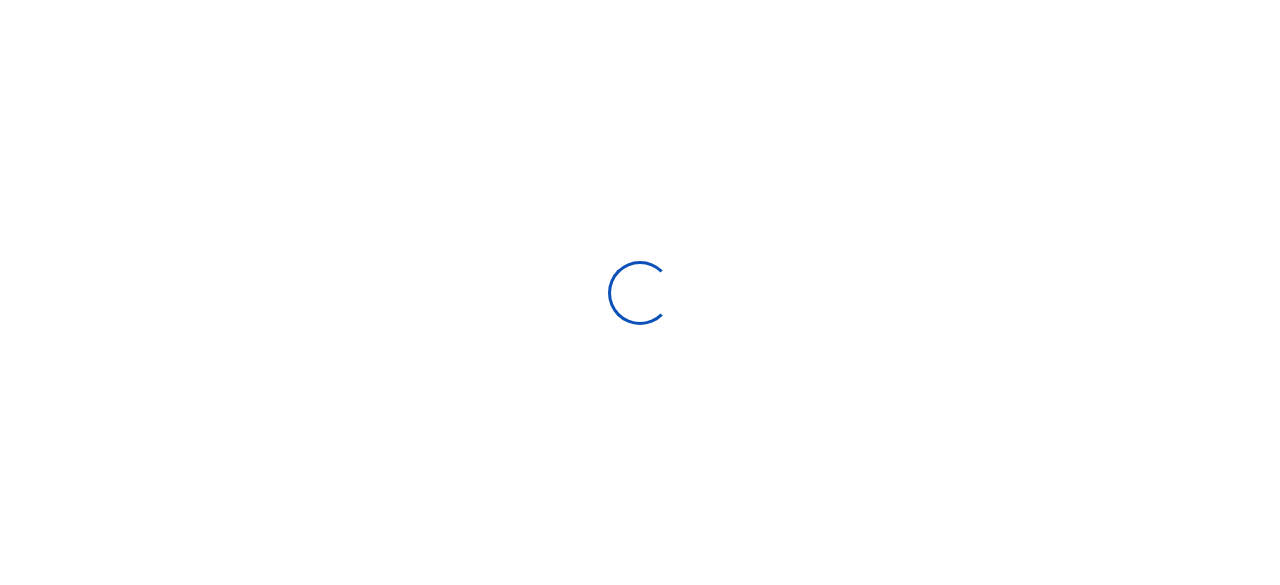 scroll, scrollTop: 0, scrollLeft: 0, axis: both 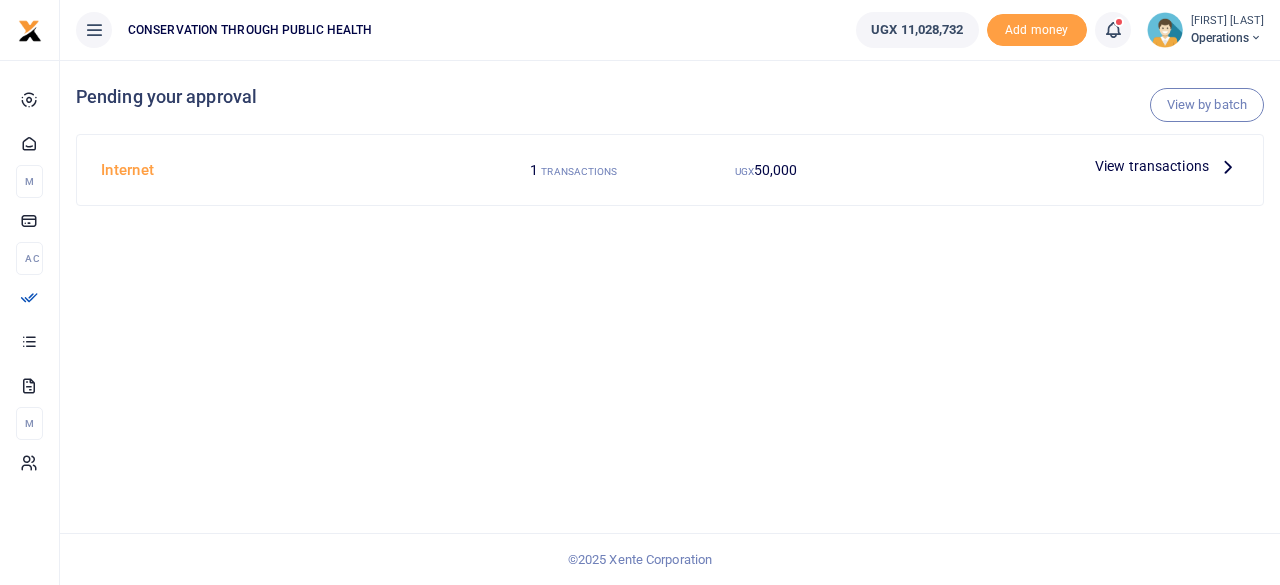 click on "View transactions" at bounding box center [1152, 166] 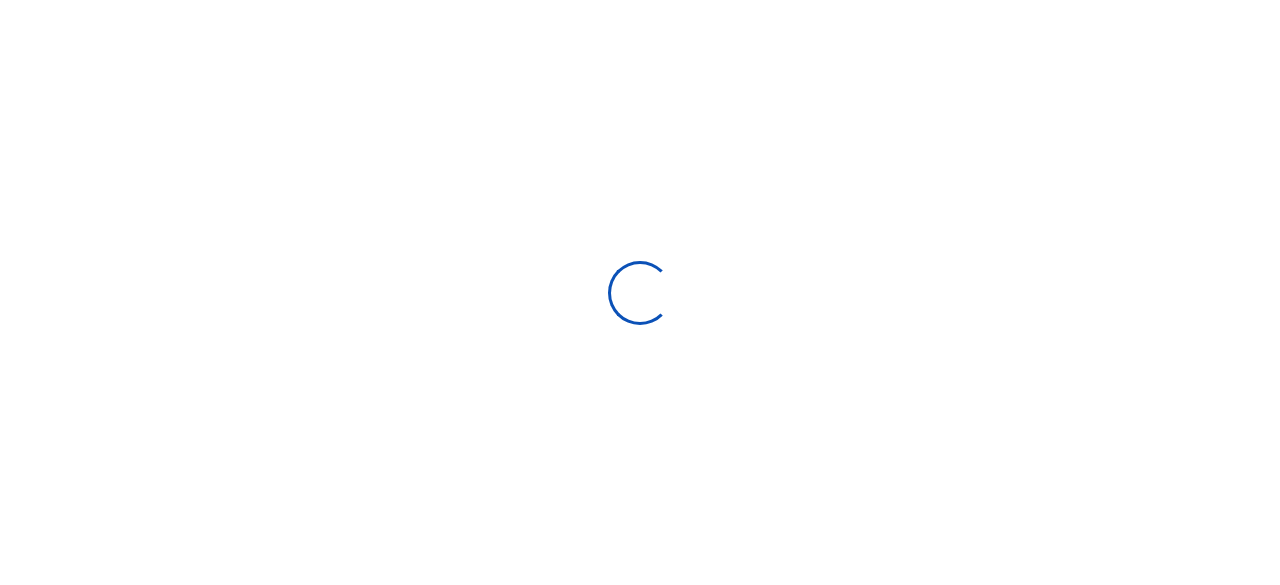 scroll, scrollTop: 0, scrollLeft: 0, axis: both 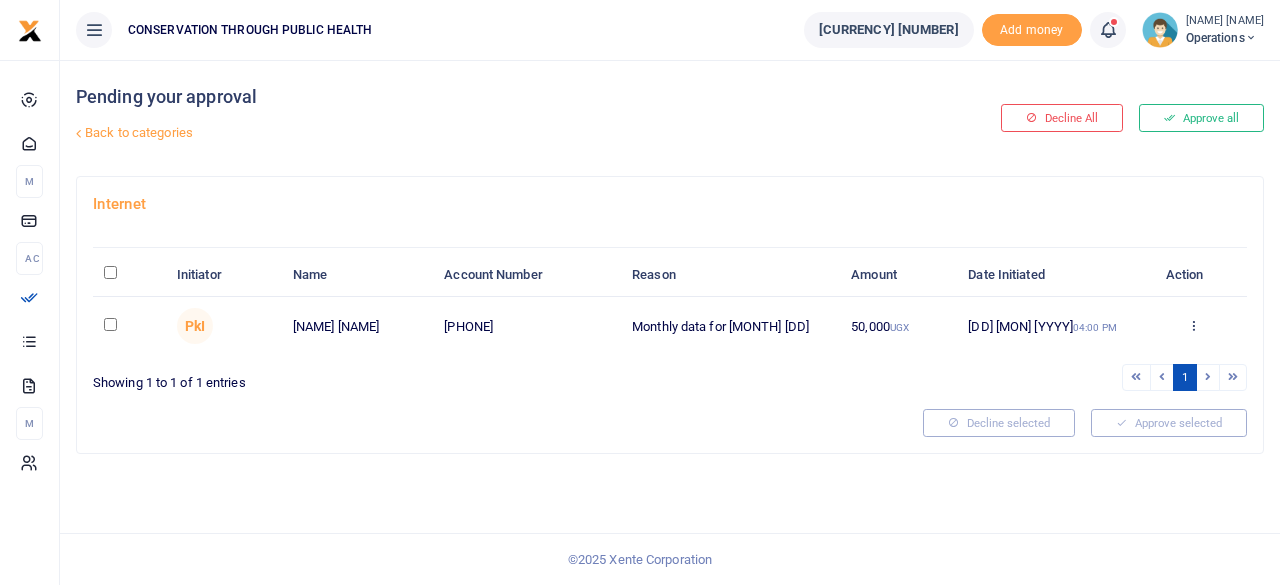click at bounding box center (110, 324) 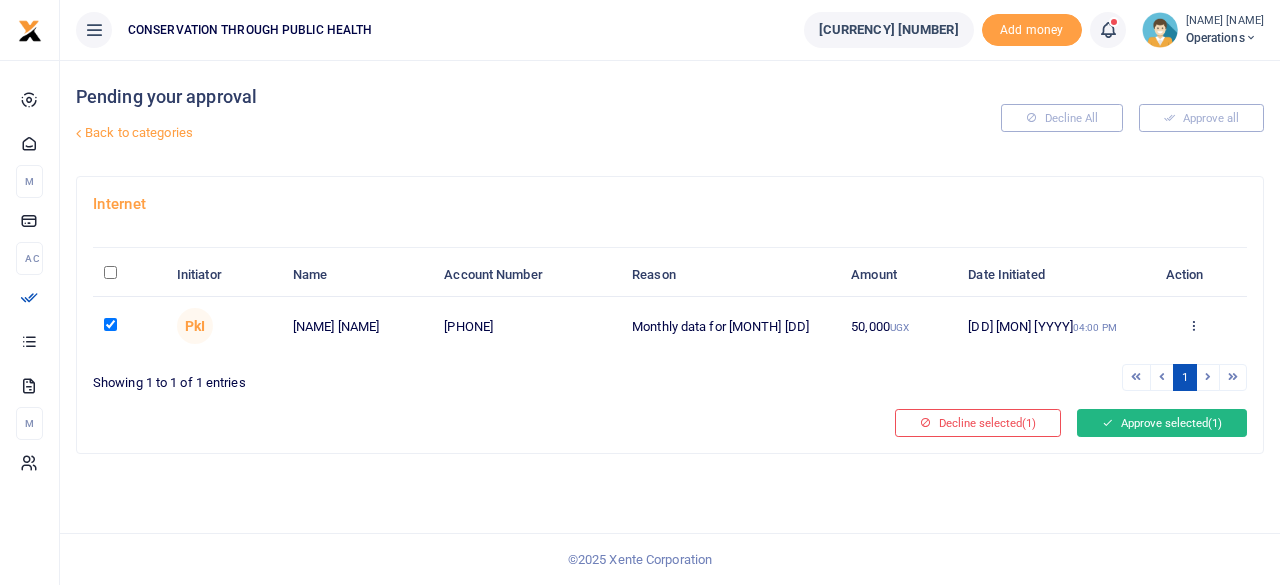 click on "Approve selected  (1)" at bounding box center [1162, 423] 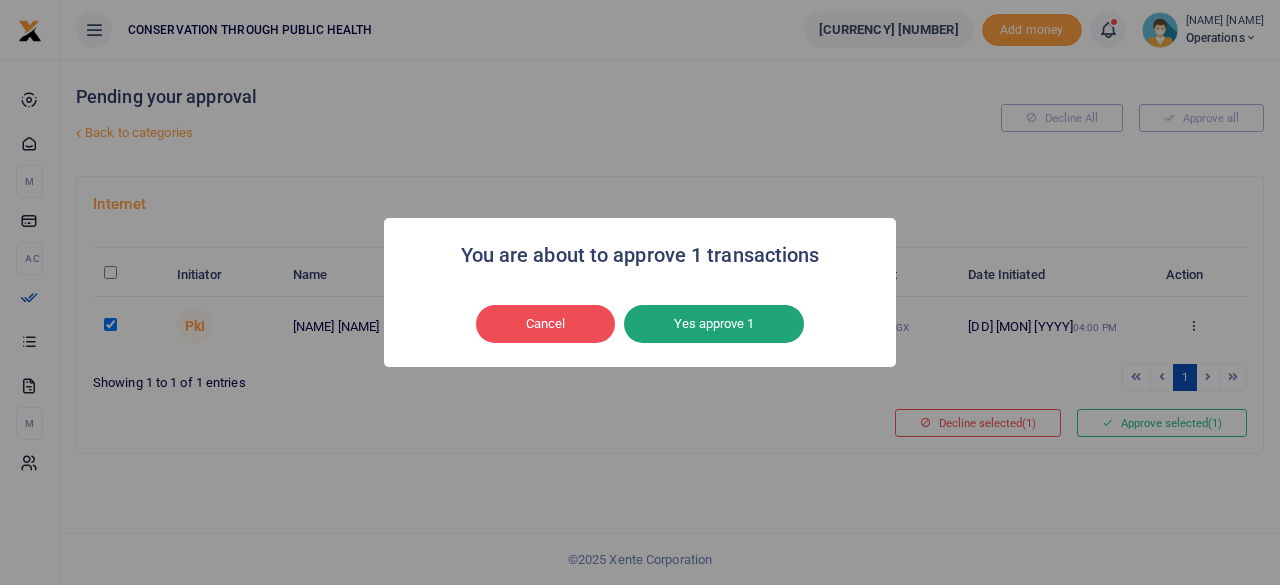 click on "Yes approve 1" at bounding box center [714, 324] 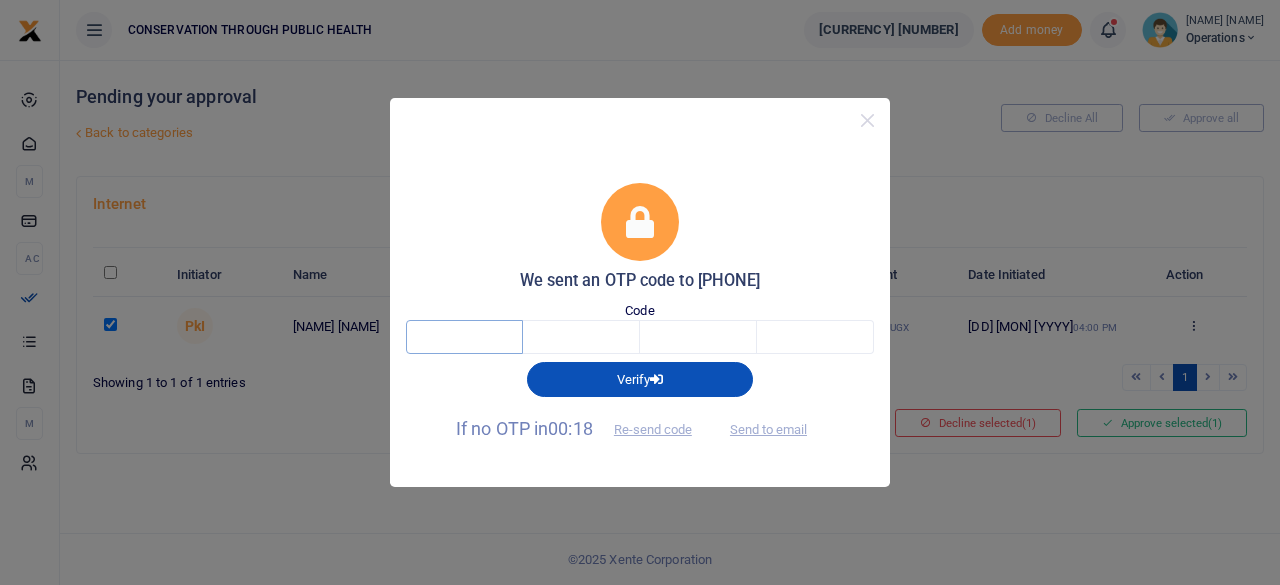 click at bounding box center (464, 337) 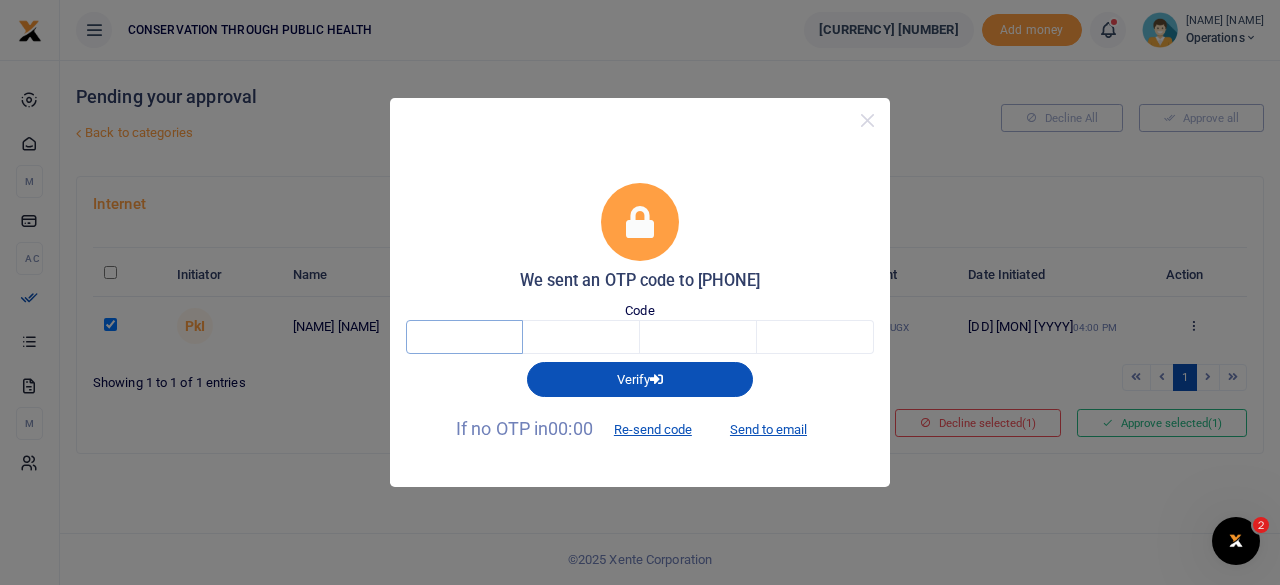 scroll, scrollTop: 0, scrollLeft: 0, axis: both 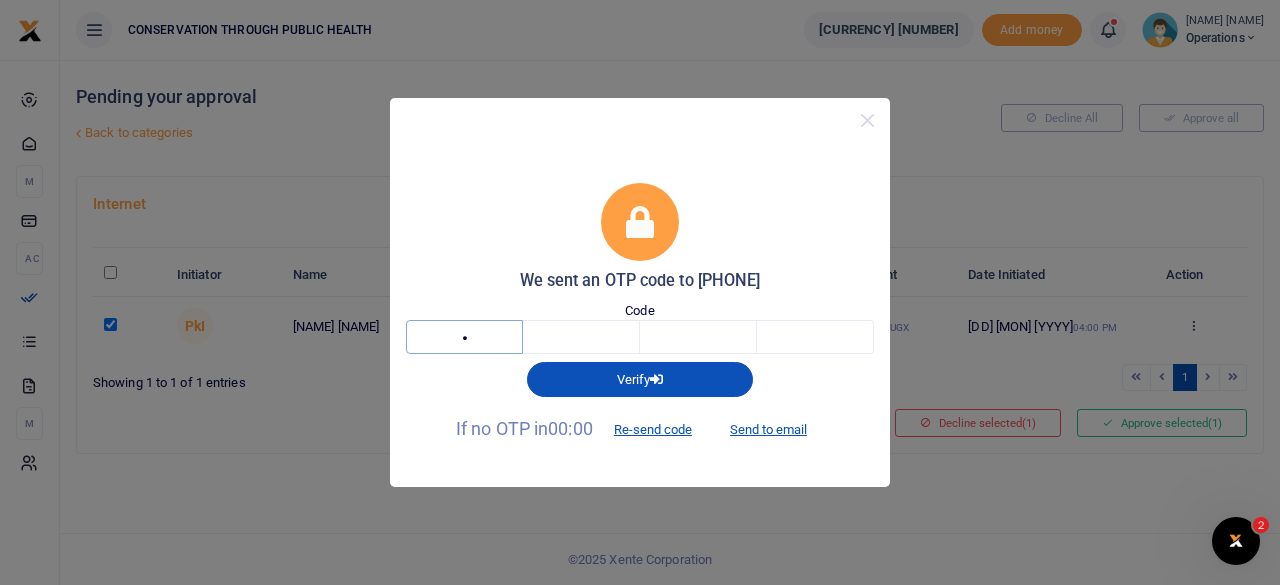 type on "8" 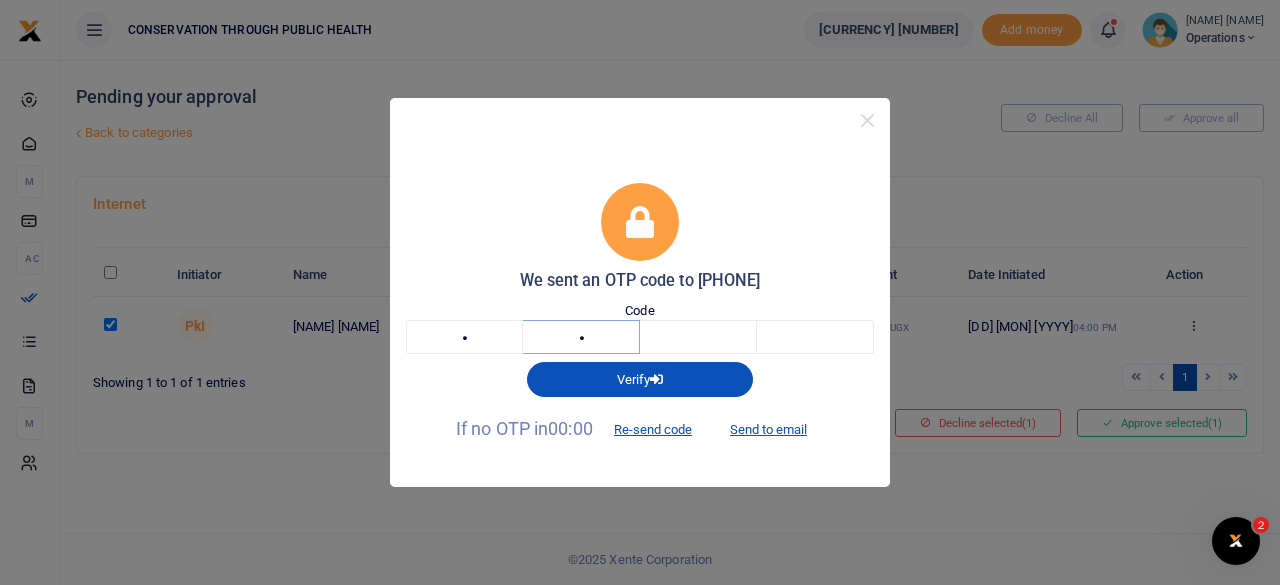 type on "1" 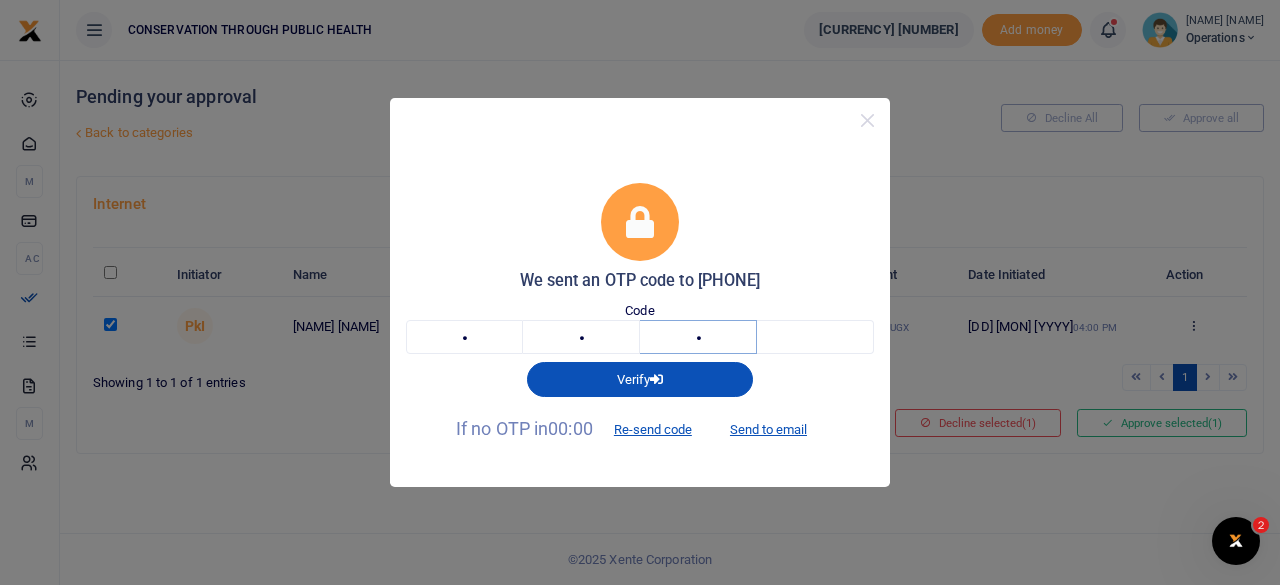 type on "8" 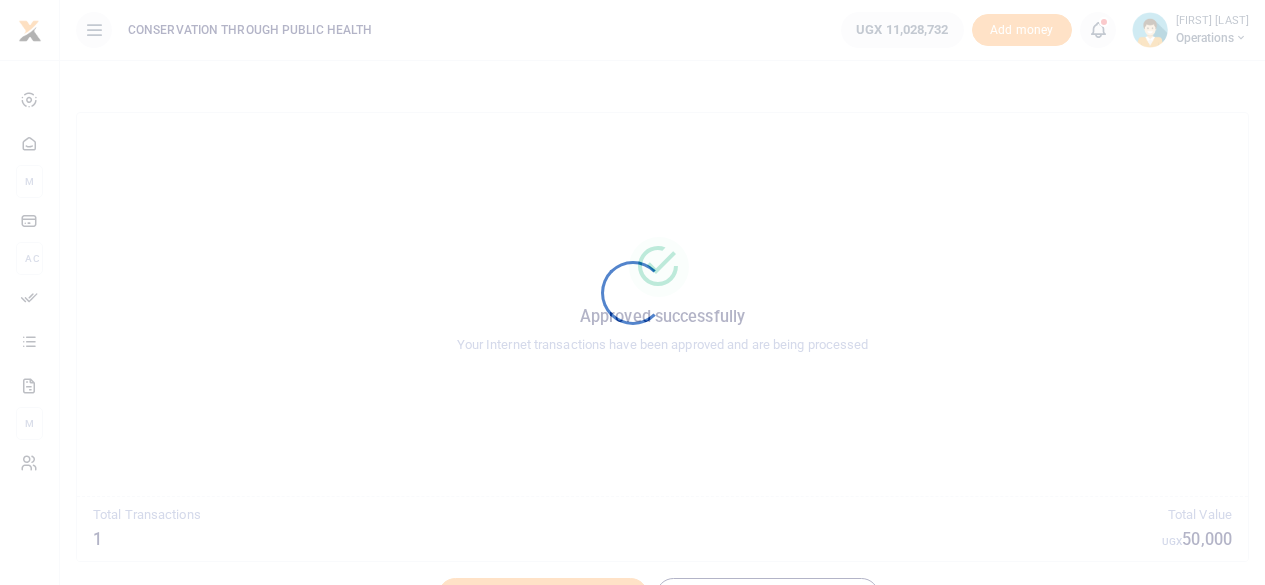 scroll, scrollTop: 0, scrollLeft: 0, axis: both 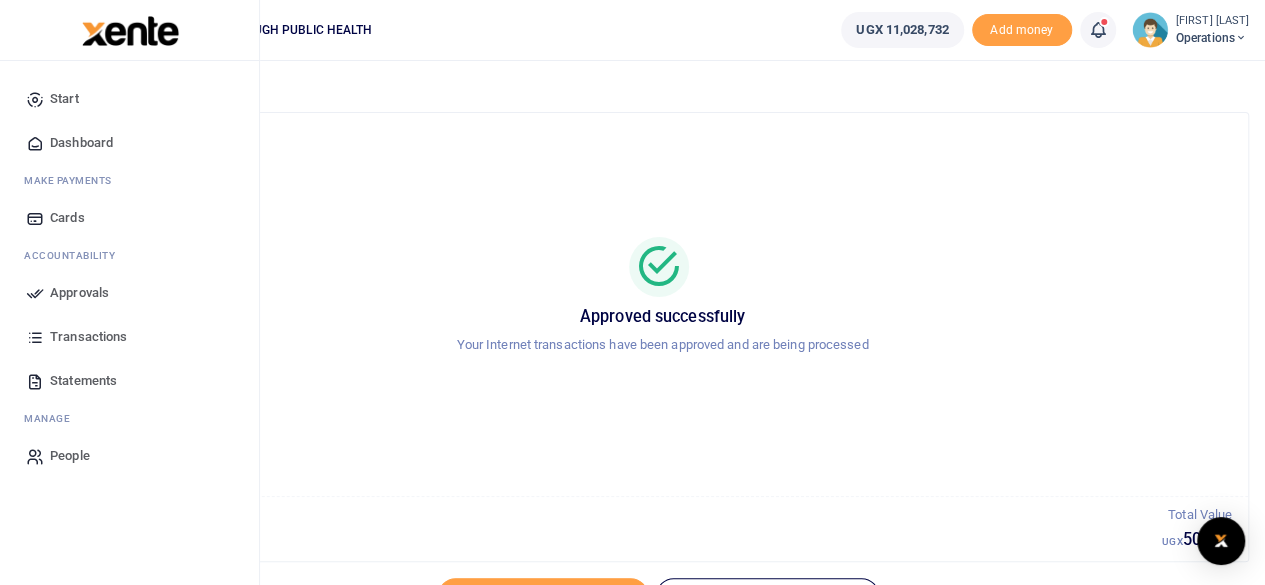 click on "Dashboard" at bounding box center [81, 143] 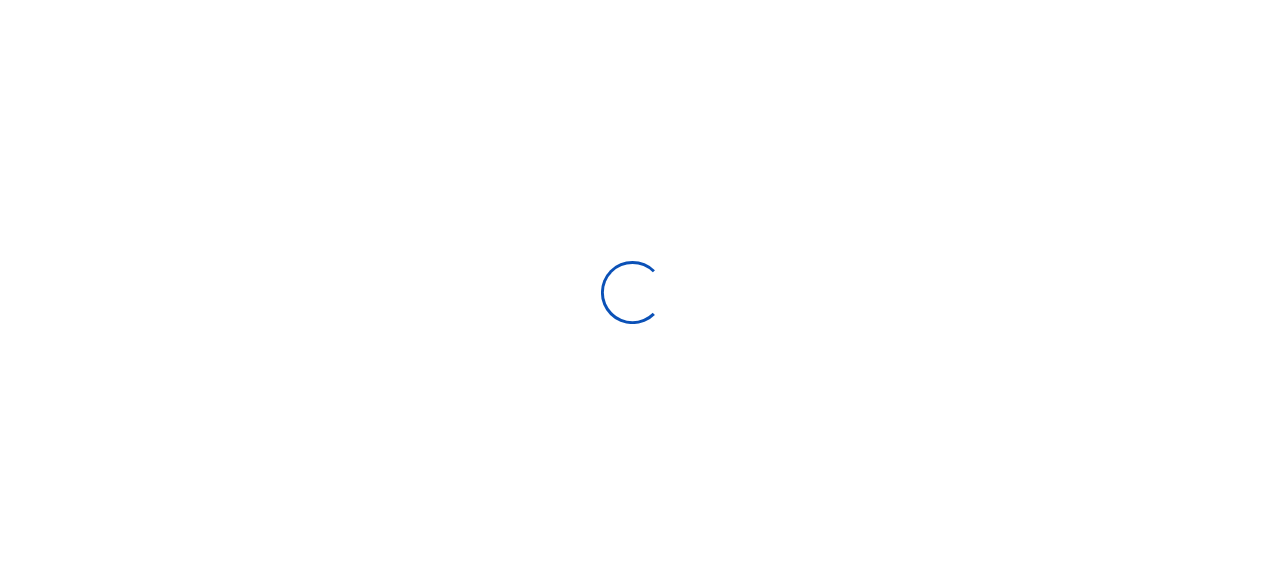 scroll, scrollTop: 0, scrollLeft: 0, axis: both 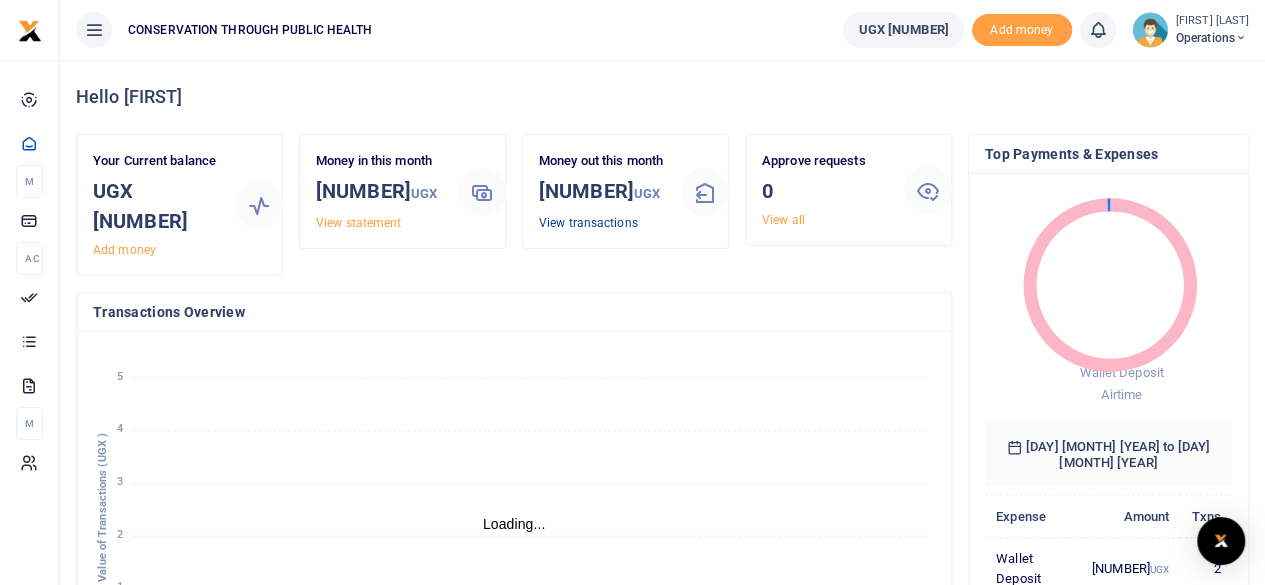 click on "View transactions" at bounding box center [588, 223] 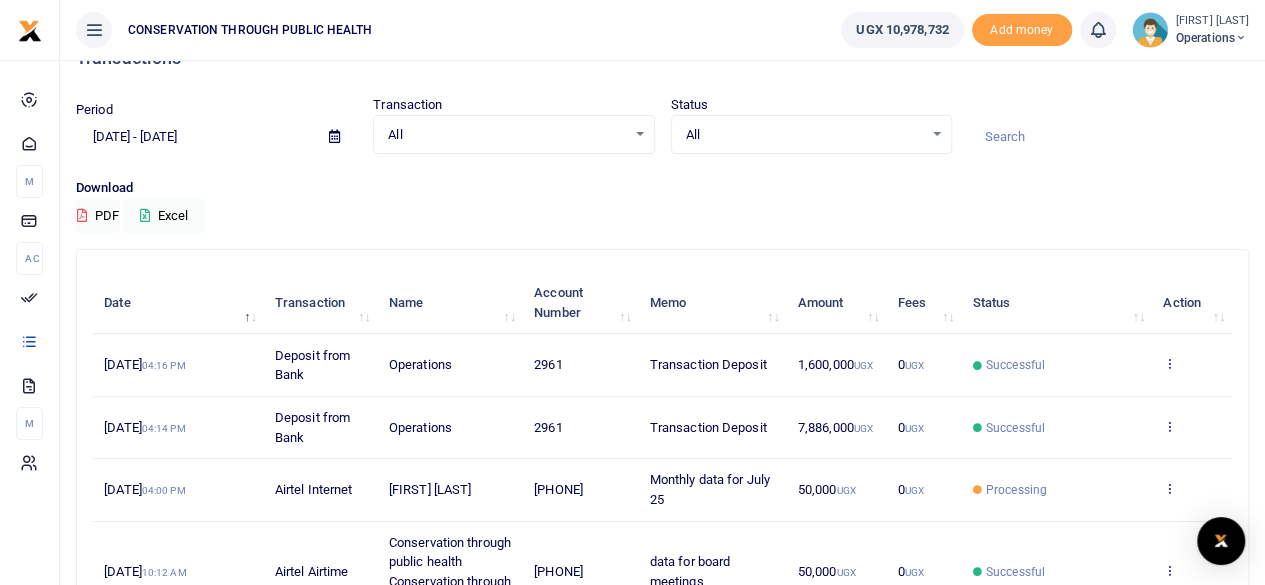 scroll, scrollTop: 100, scrollLeft: 0, axis: vertical 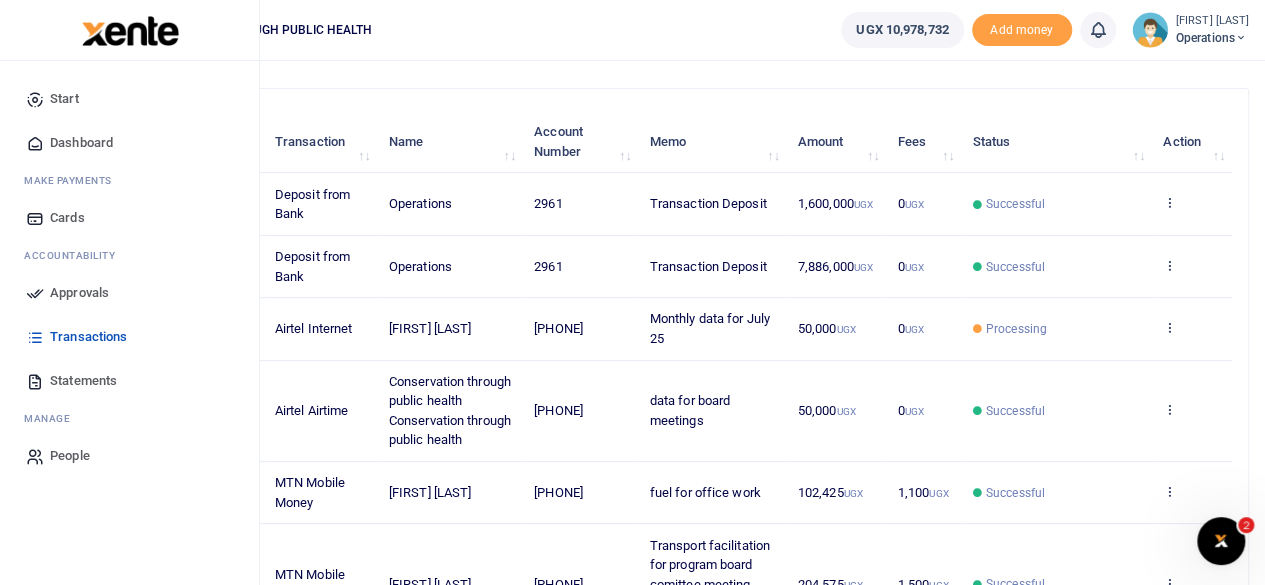 click on "Dashboard" at bounding box center (81, 143) 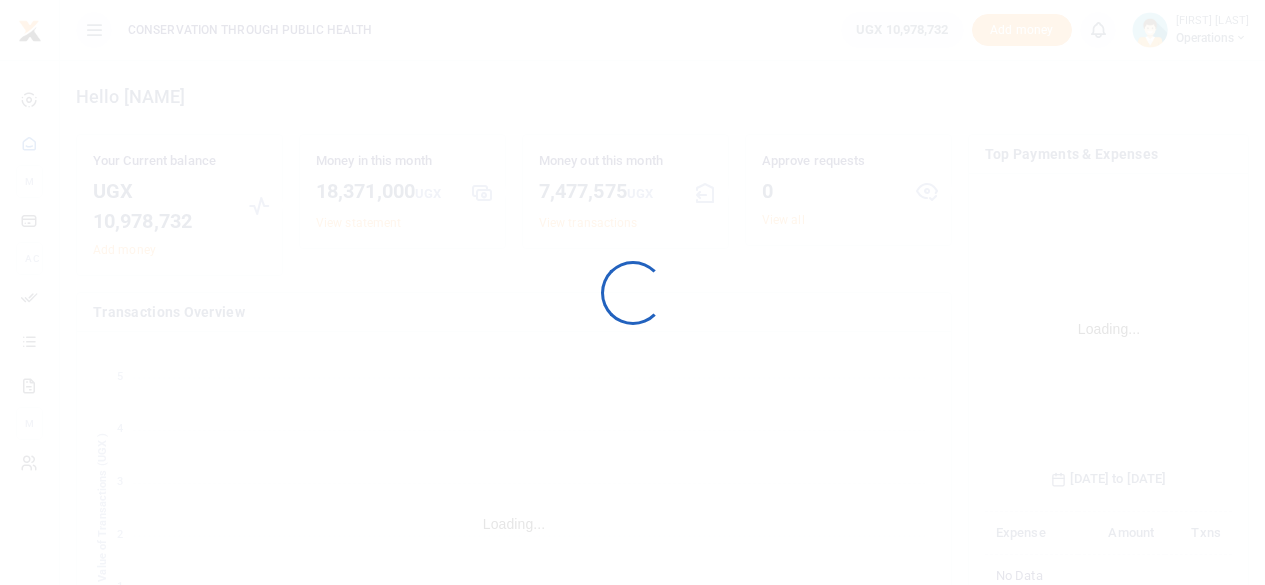 scroll, scrollTop: 0, scrollLeft: 0, axis: both 